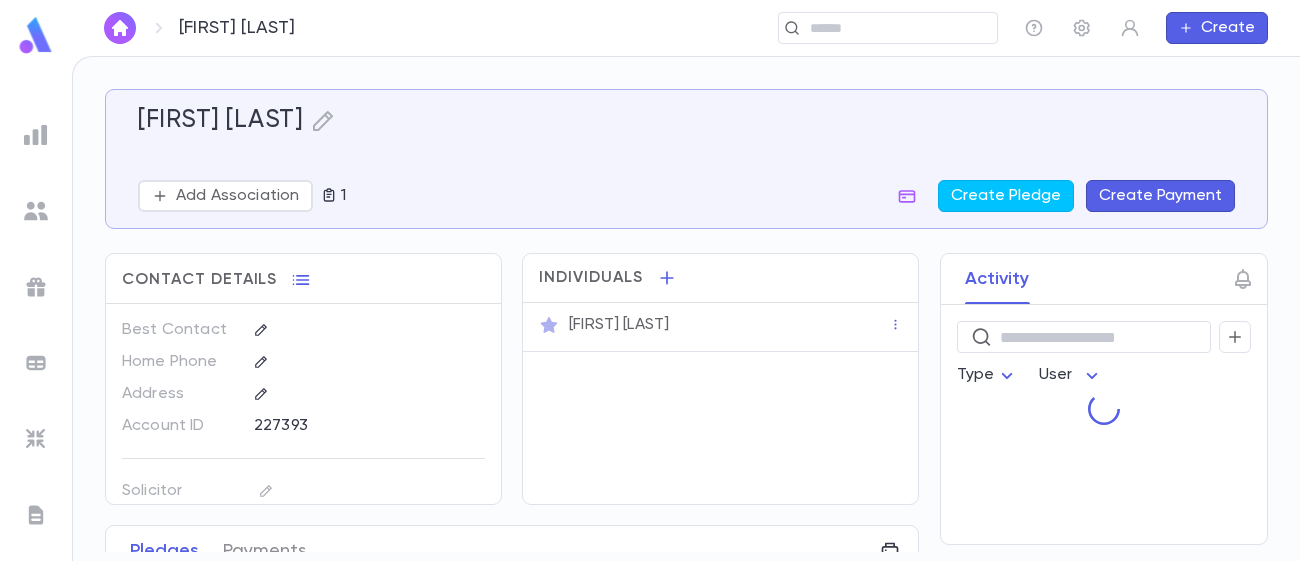 scroll, scrollTop: 0, scrollLeft: 0, axis: both 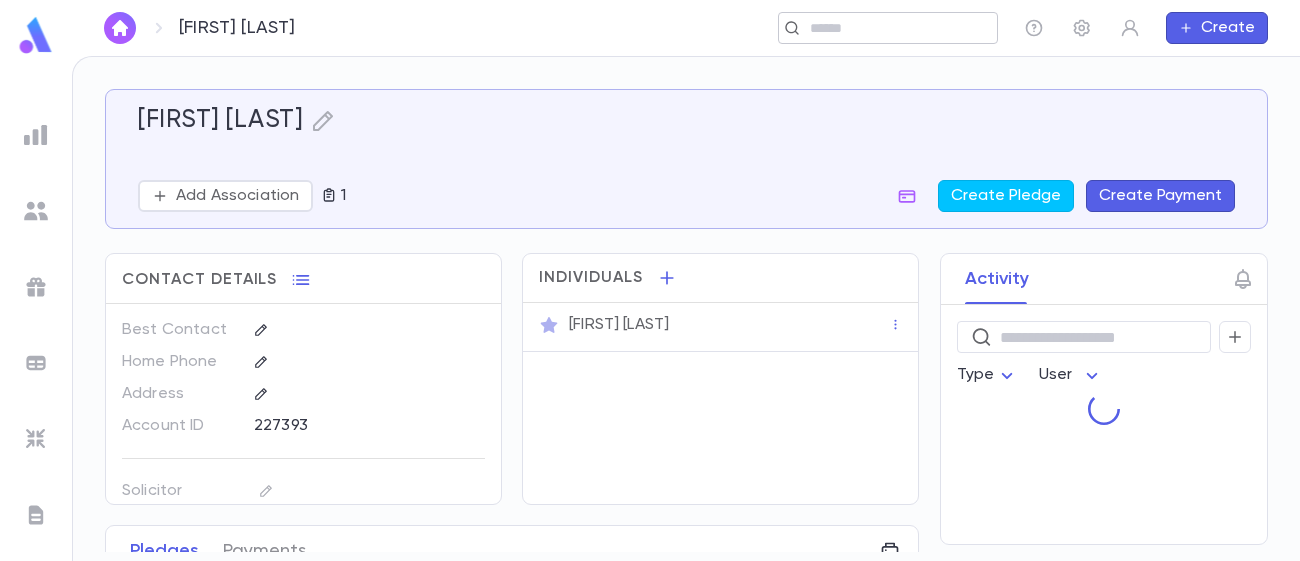 click at bounding box center (896, 28) 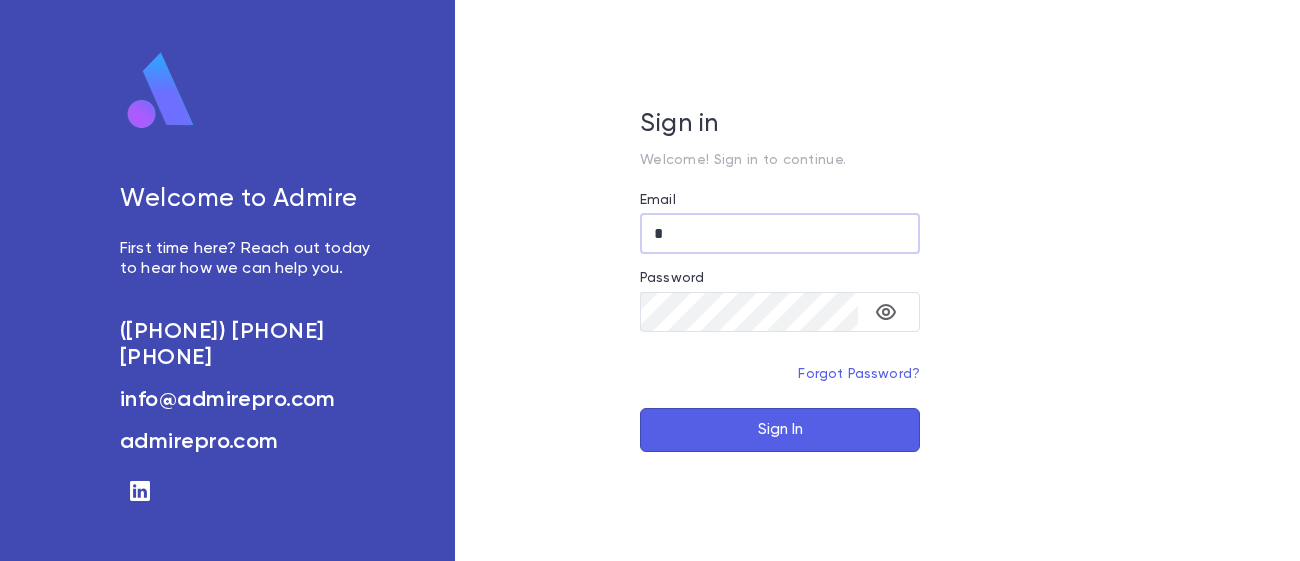 scroll, scrollTop: 0, scrollLeft: 0, axis: both 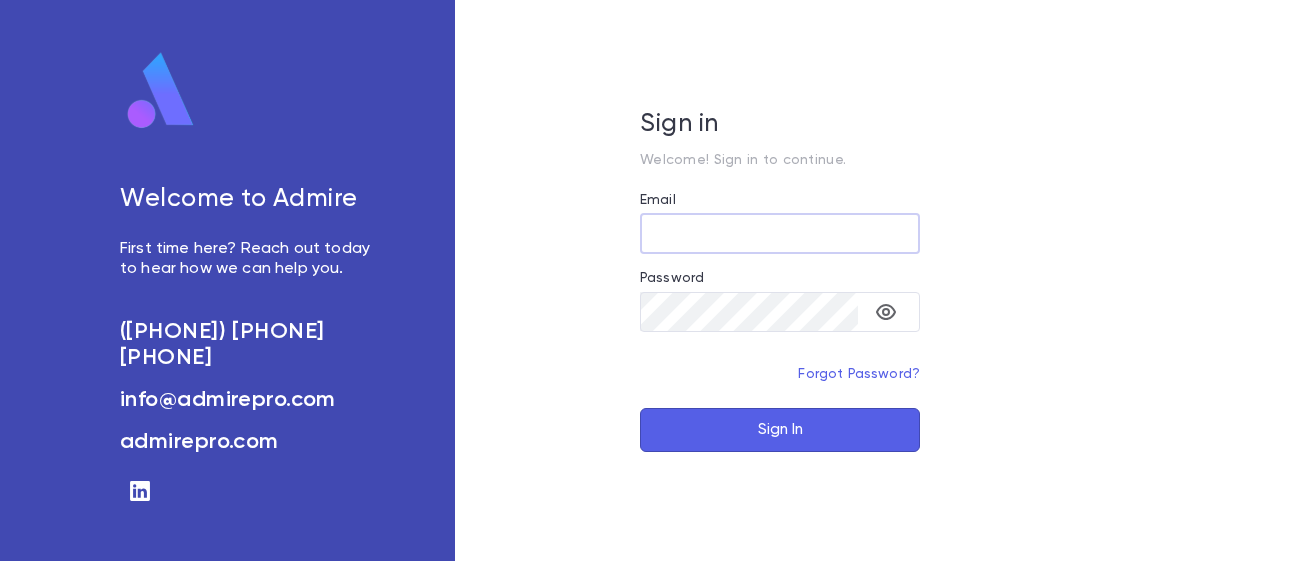 type on "**********" 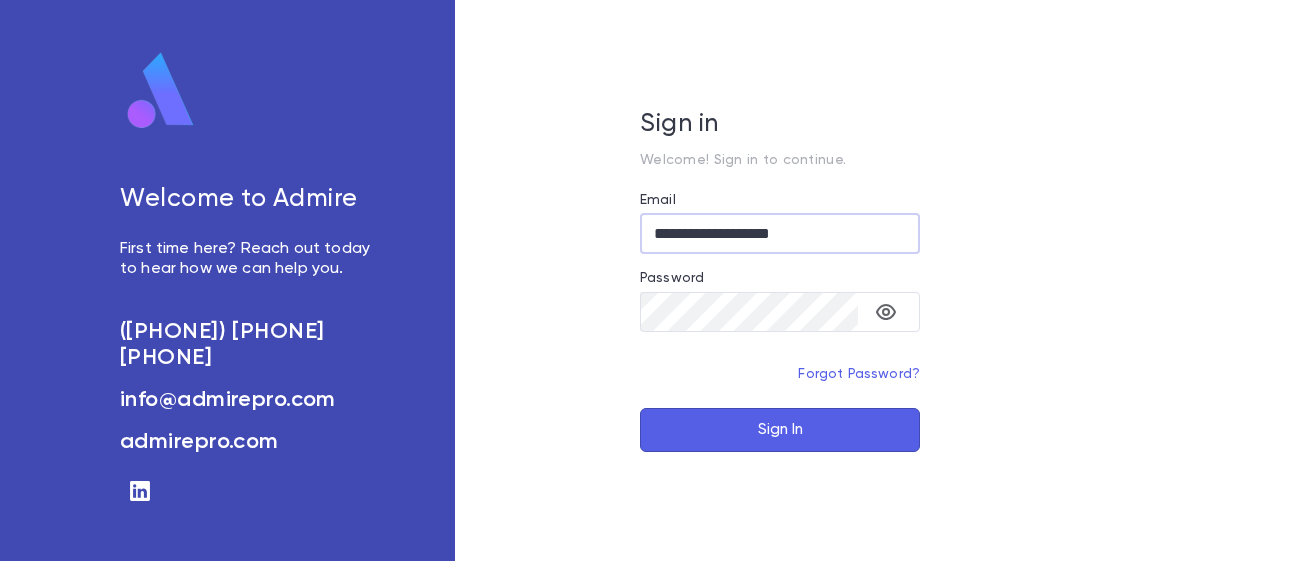 click on "Sign In" at bounding box center [780, 430] 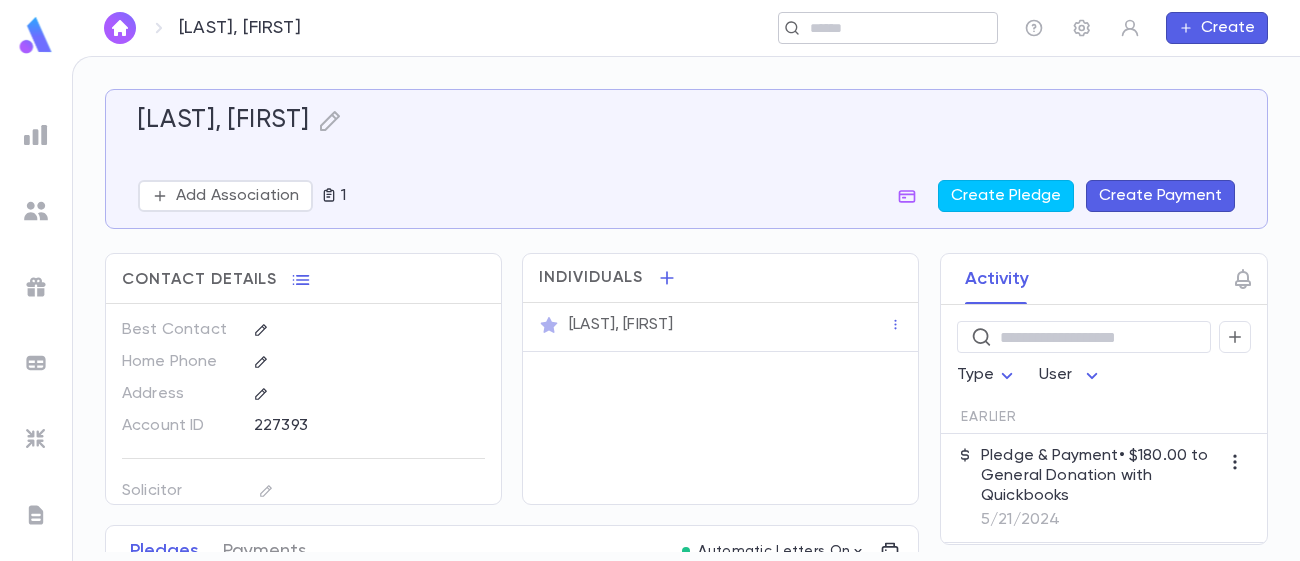 click at bounding box center [896, 28] 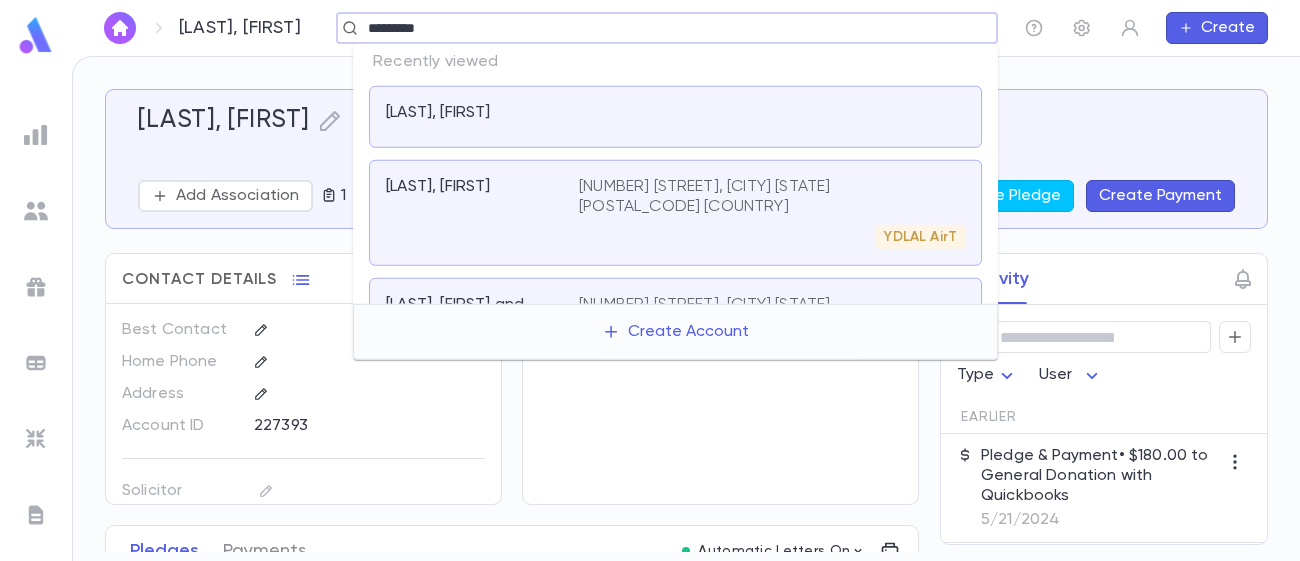 type on "*********" 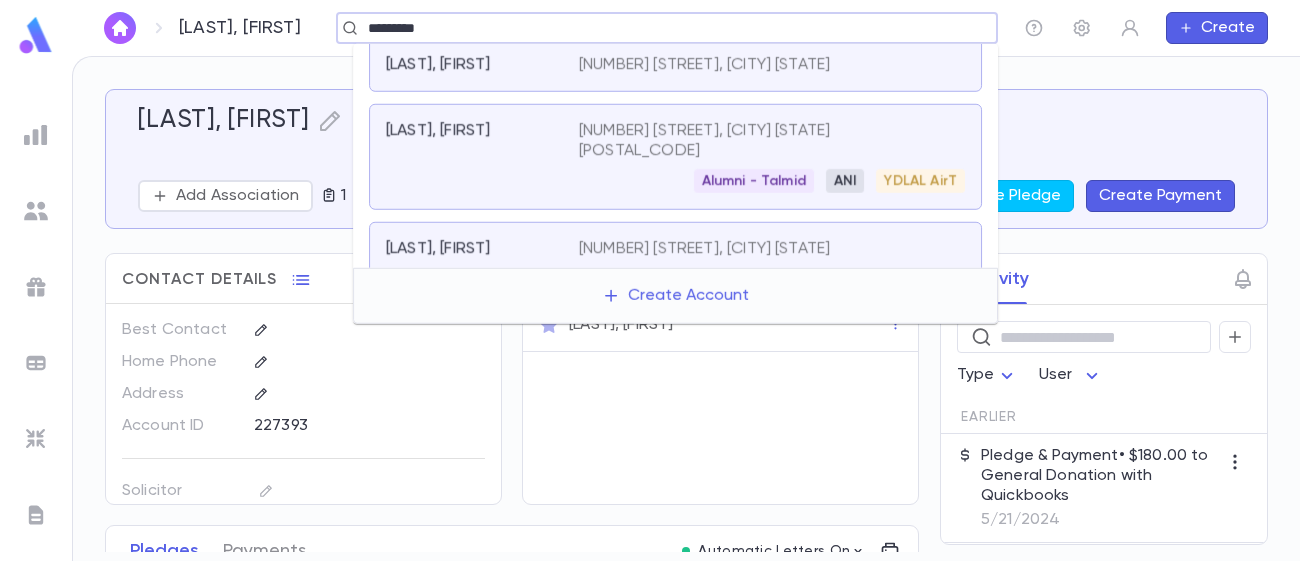 scroll, scrollTop: 341, scrollLeft: 0, axis: vertical 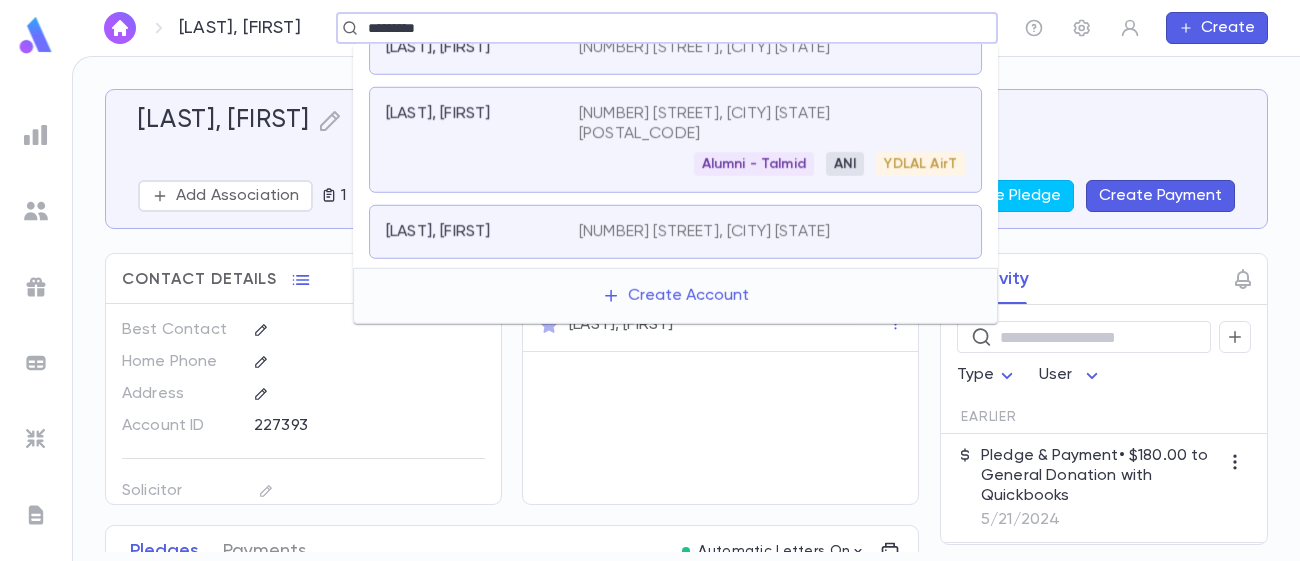 click on "3817 Labyrinth rd, baltimore MD 21215 Alumni - Talmid ANI YDLAL AirT" at bounding box center [772, 140] 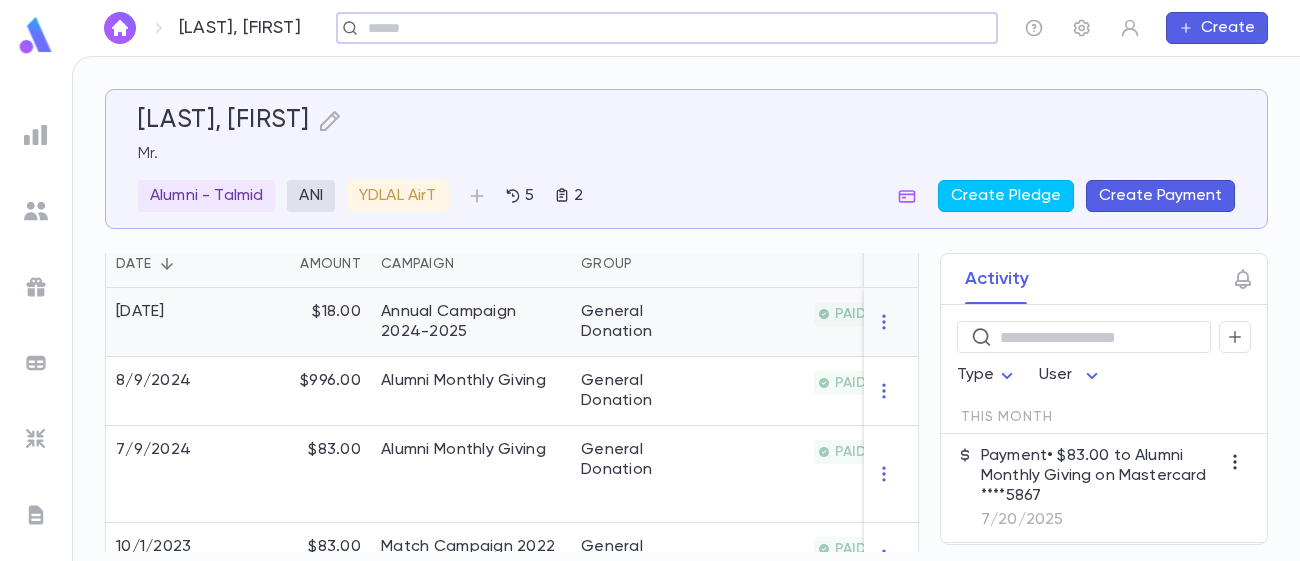 scroll, scrollTop: 469, scrollLeft: 0, axis: vertical 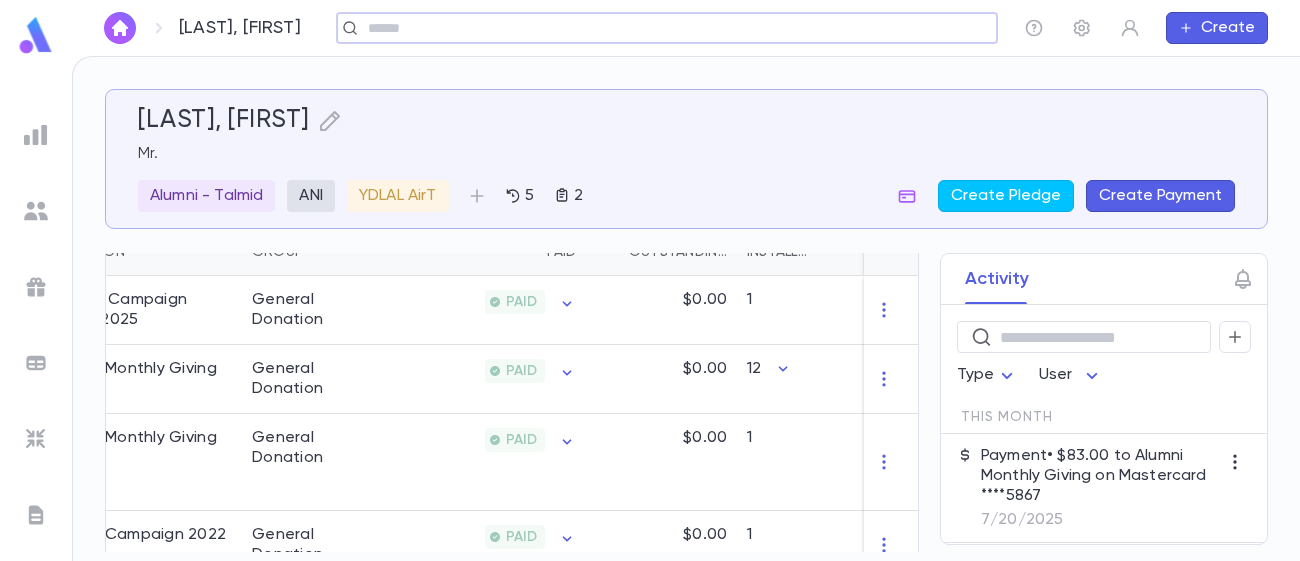 click at bounding box center (36, 35) 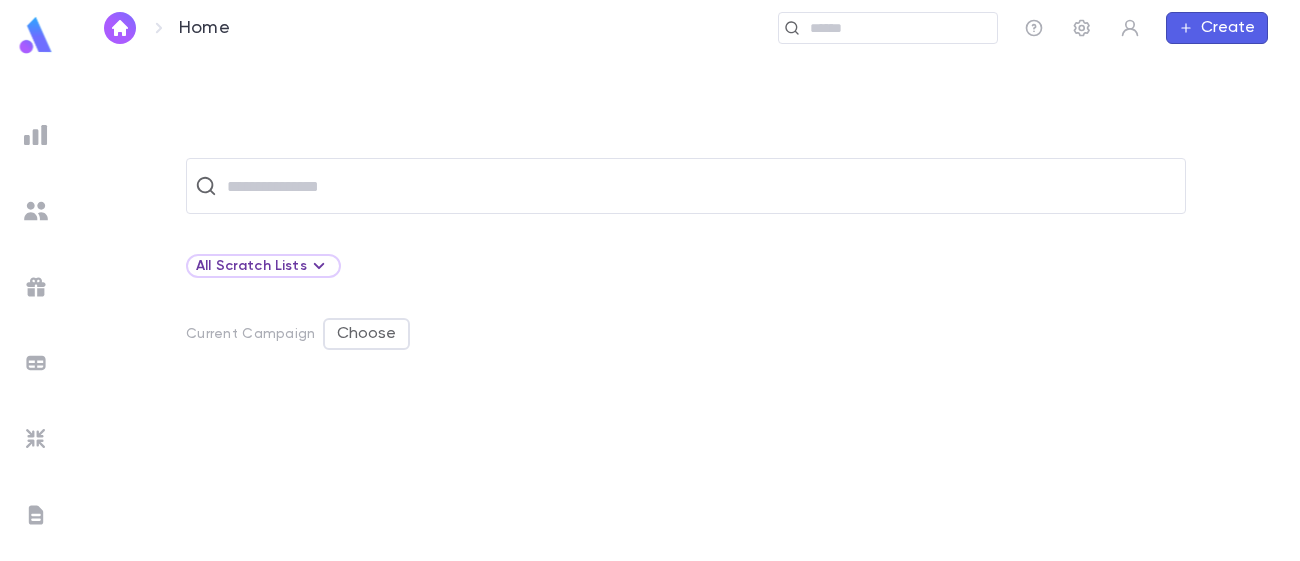 click at bounding box center (36, 439) 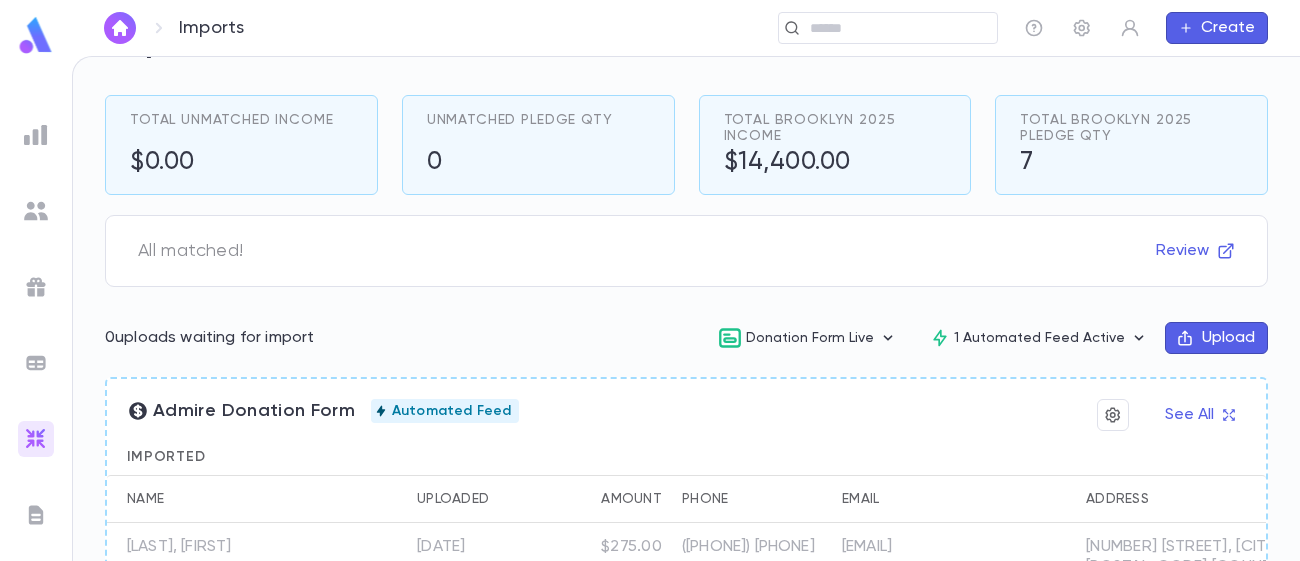 scroll, scrollTop: 86, scrollLeft: 0, axis: vertical 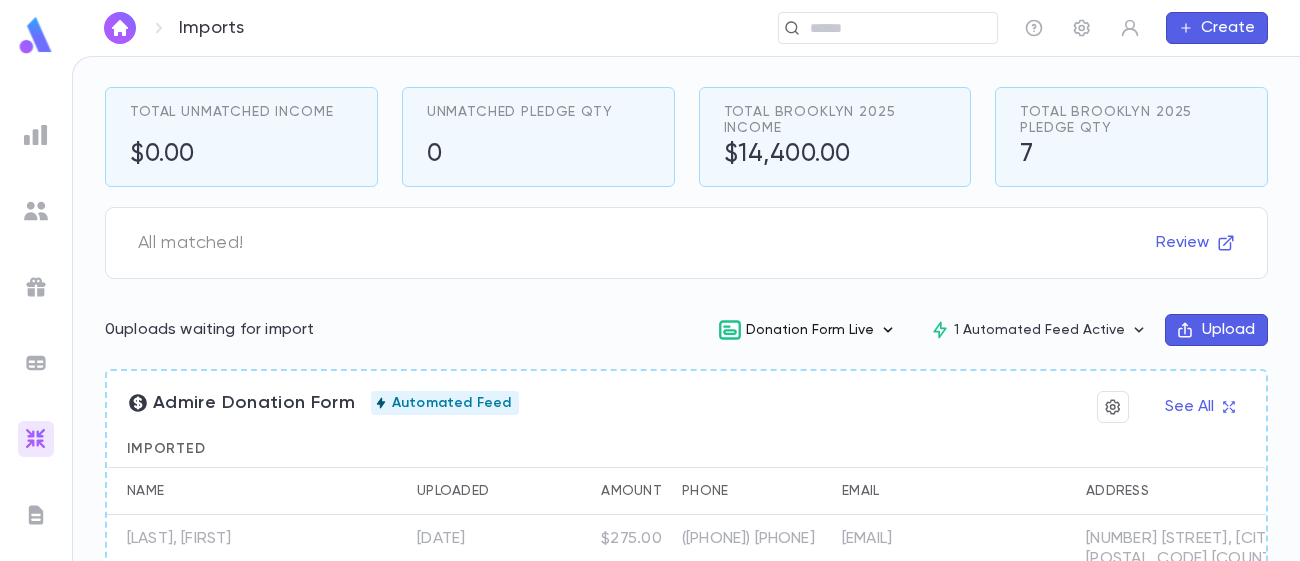 click 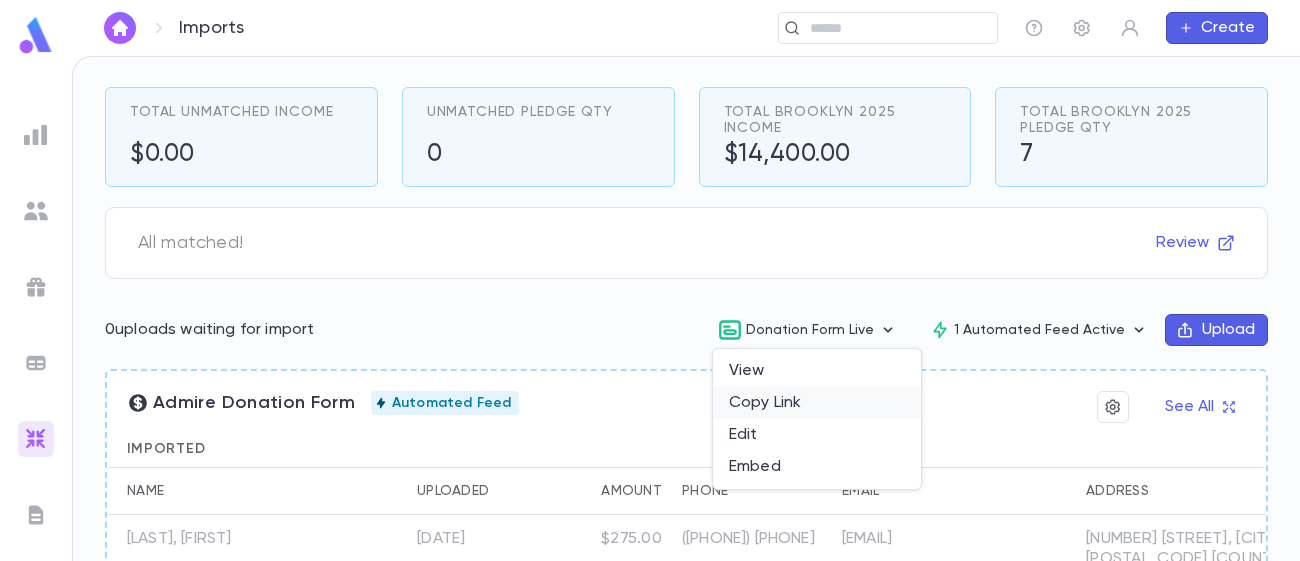 click on "Copy Link" at bounding box center (817, 403) 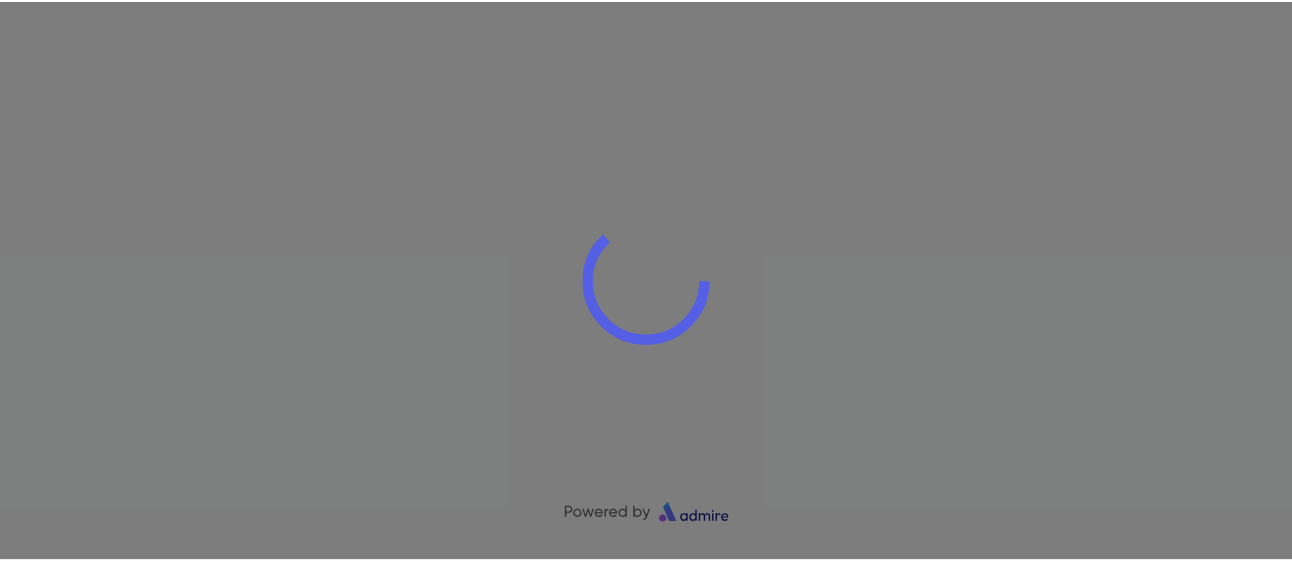 scroll, scrollTop: 0, scrollLeft: 0, axis: both 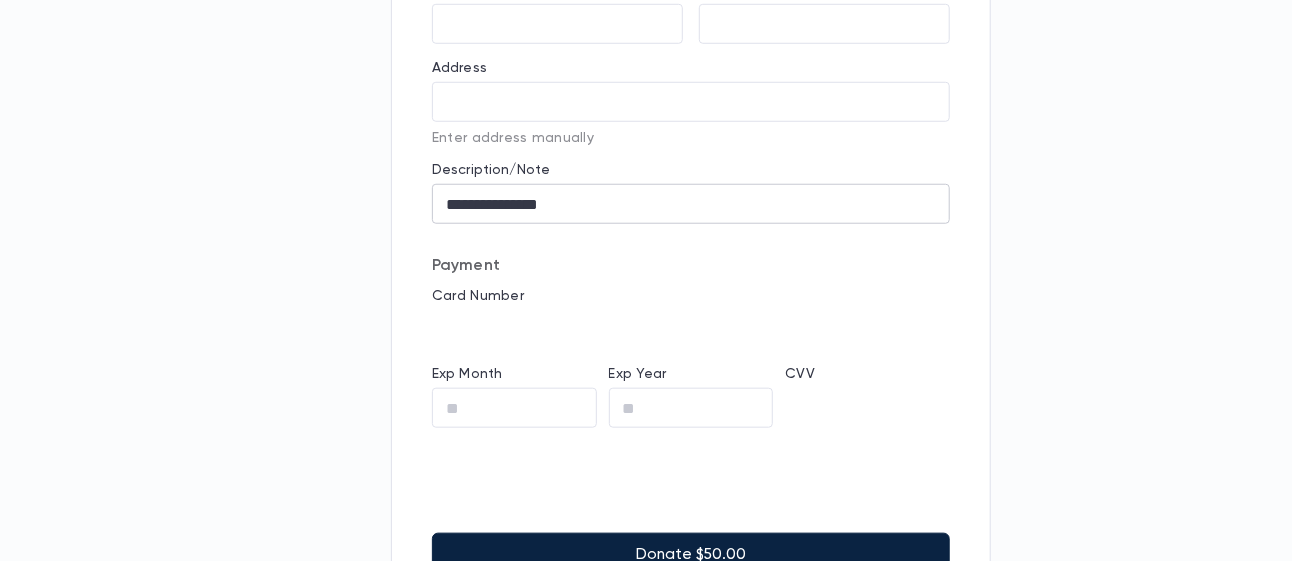 click on "**********" at bounding box center (691, 204) 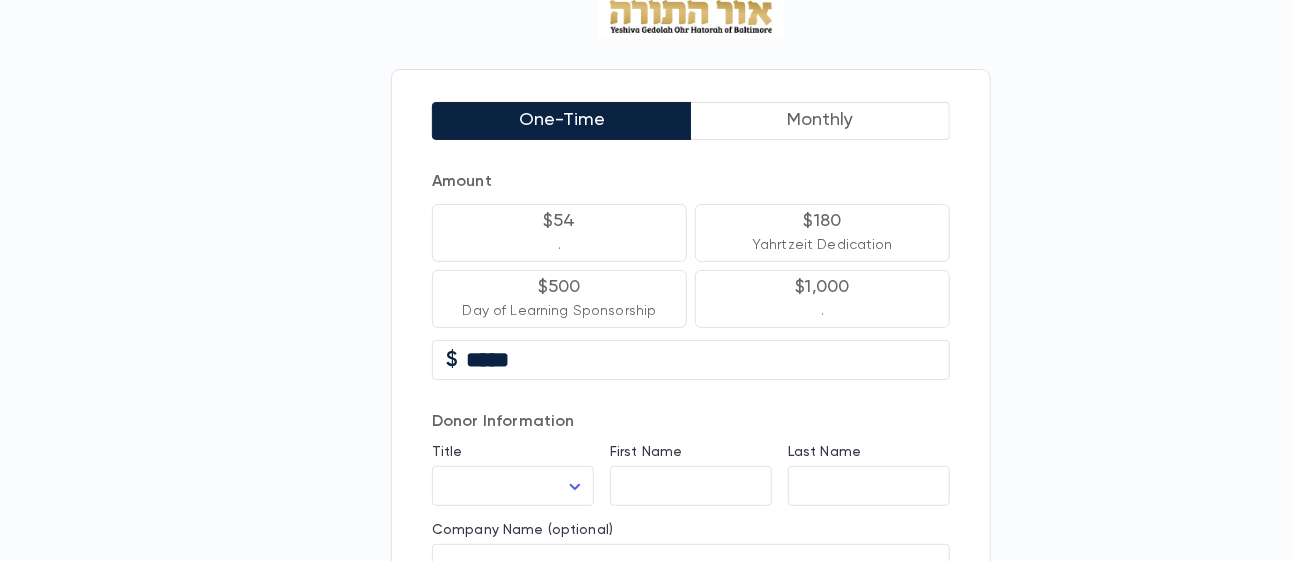 scroll, scrollTop: 81, scrollLeft: 0, axis: vertical 